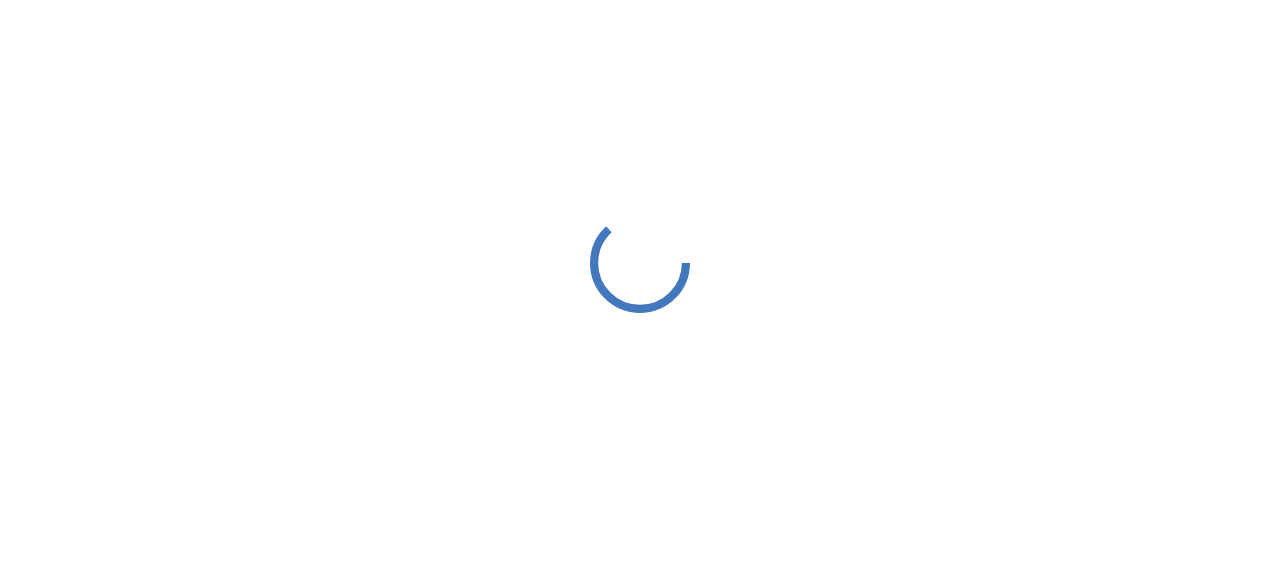 scroll, scrollTop: 0, scrollLeft: 0, axis: both 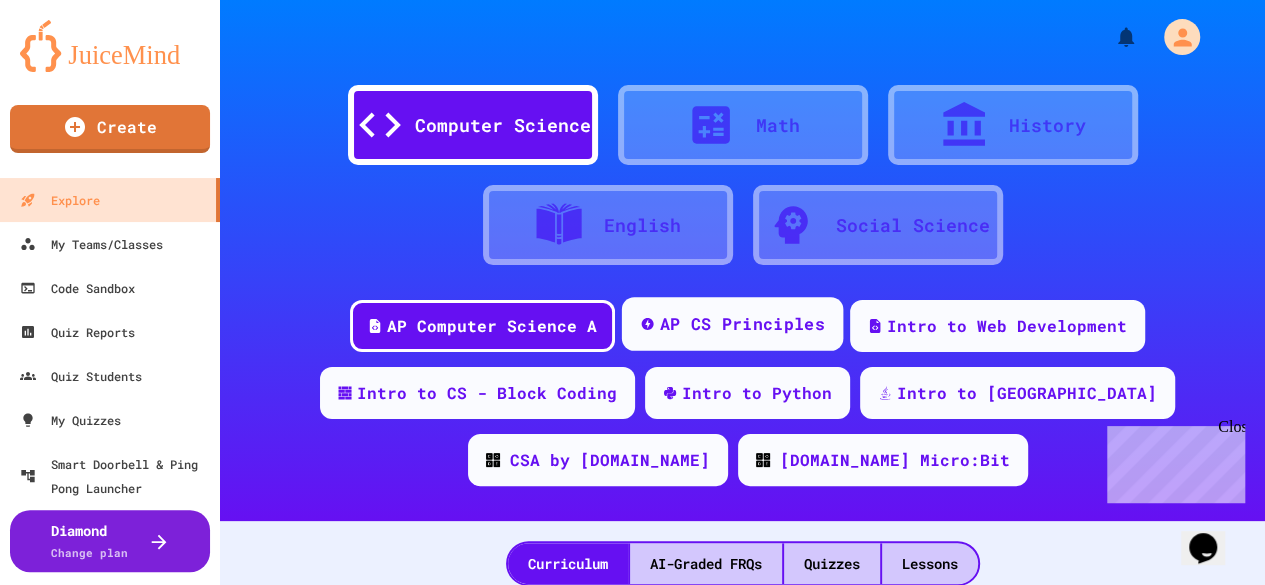 click on "AP CS Principles" at bounding box center [732, 324] 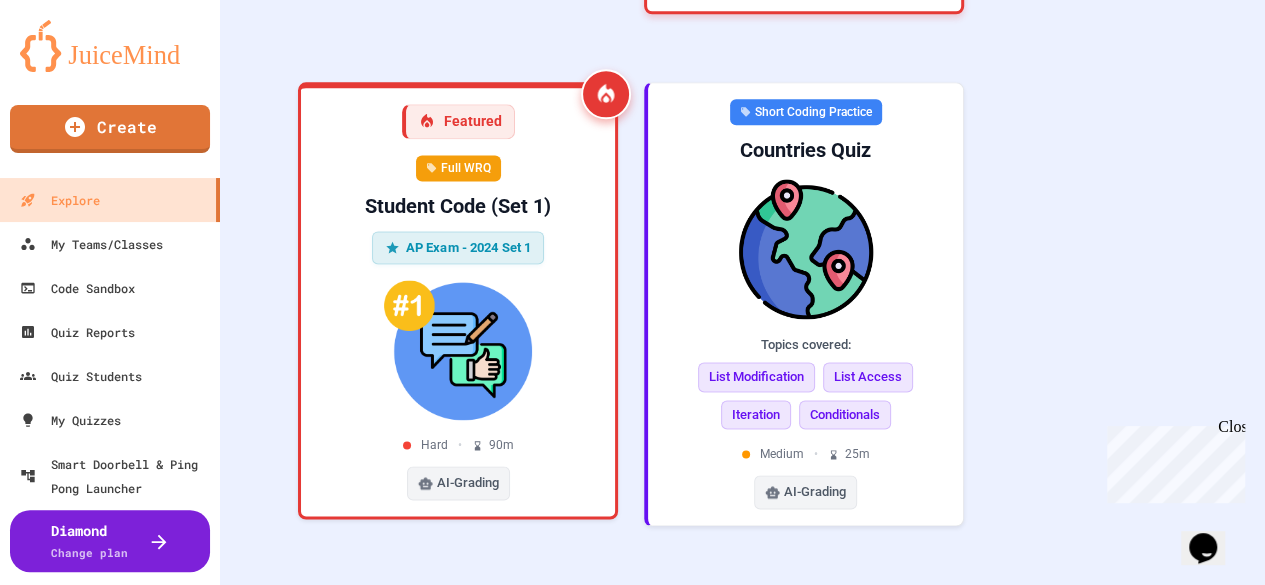 scroll, scrollTop: 1300, scrollLeft: 0, axis: vertical 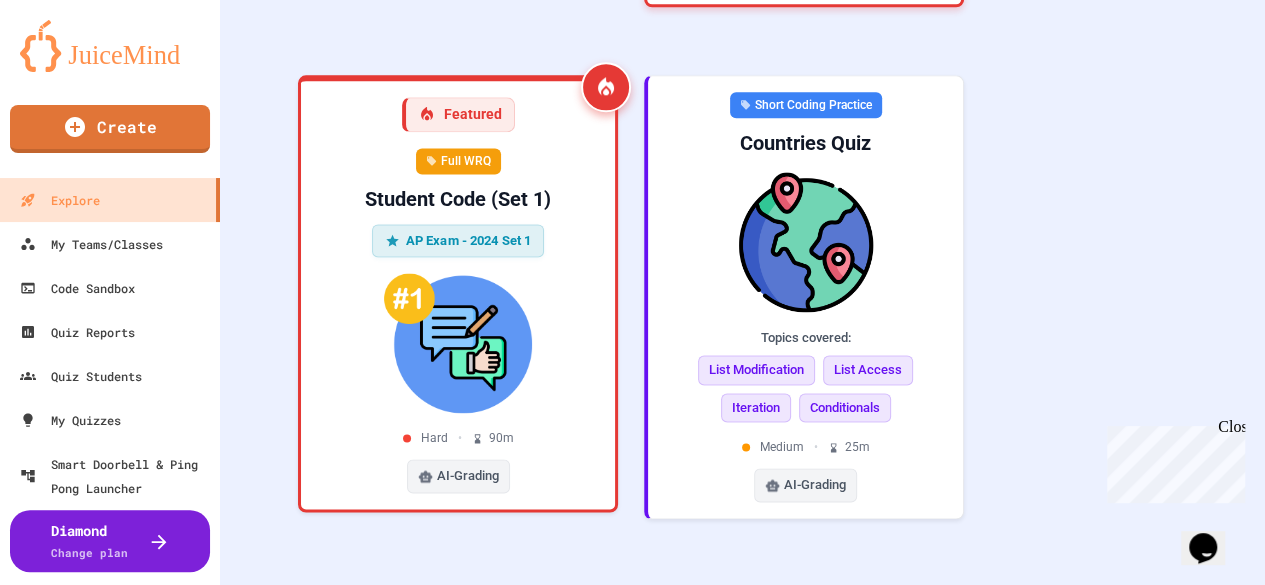 click on "Close" at bounding box center [1230, 430] 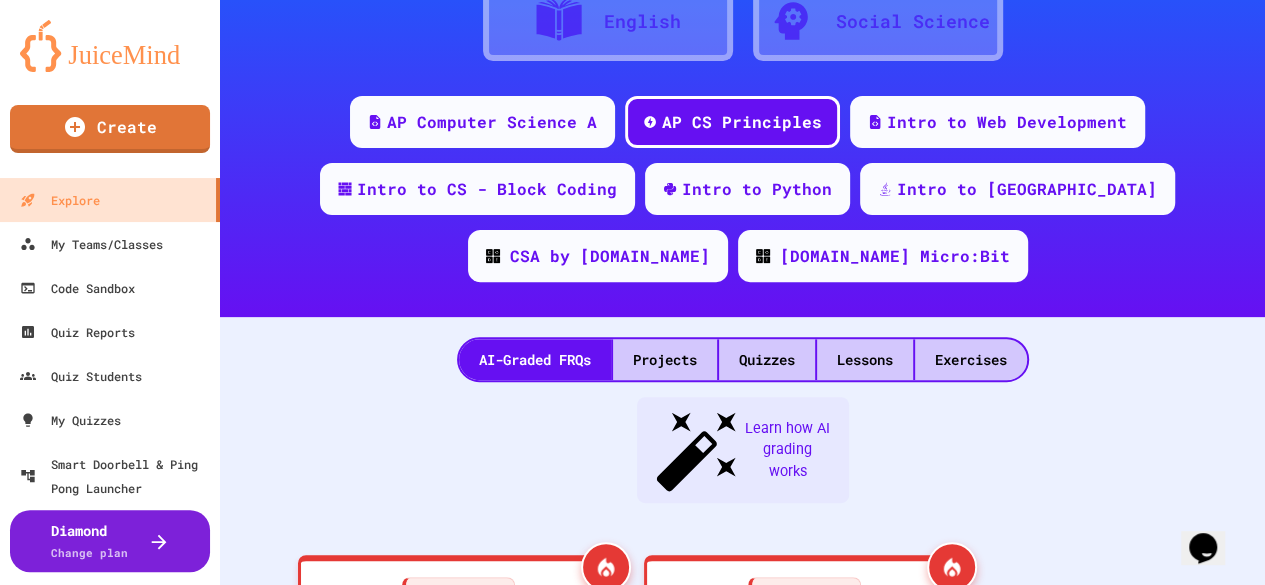 scroll, scrollTop: 300, scrollLeft: 0, axis: vertical 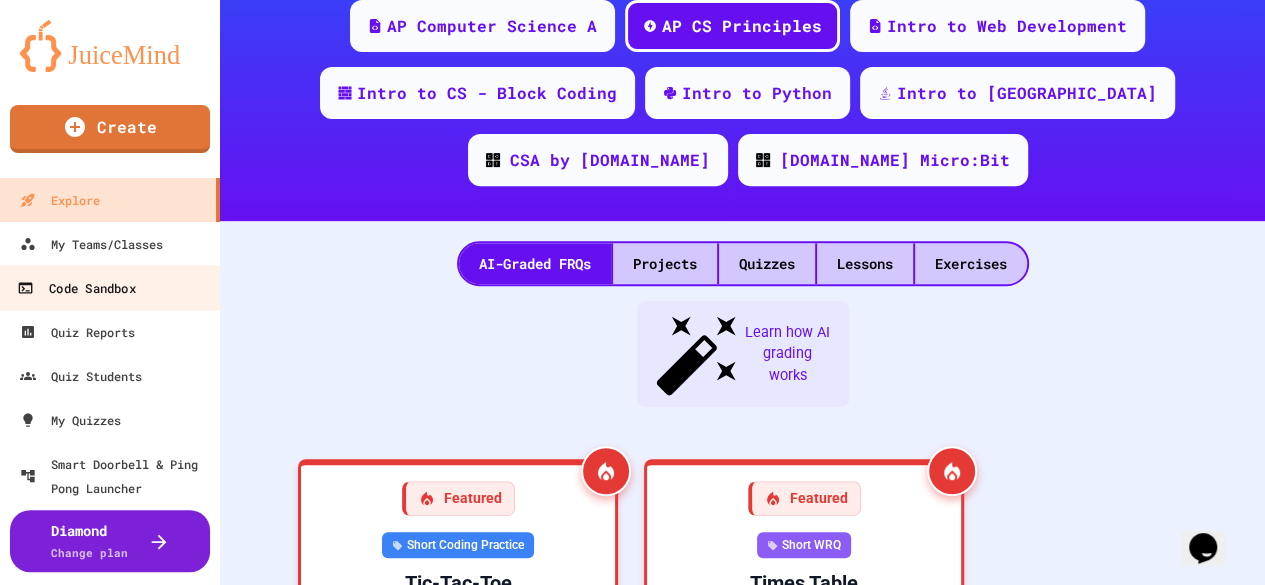 click on "Code Sandbox" at bounding box center (110, 287) 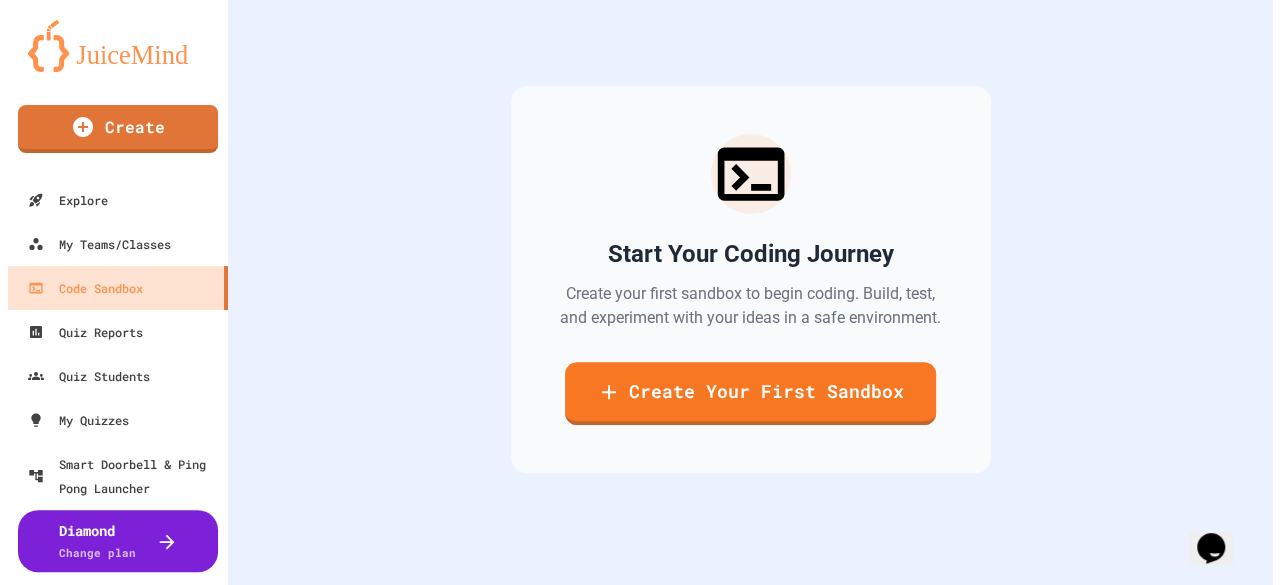 scroll, scrollTop: 160, scrollLeft: 0, axis: vertical 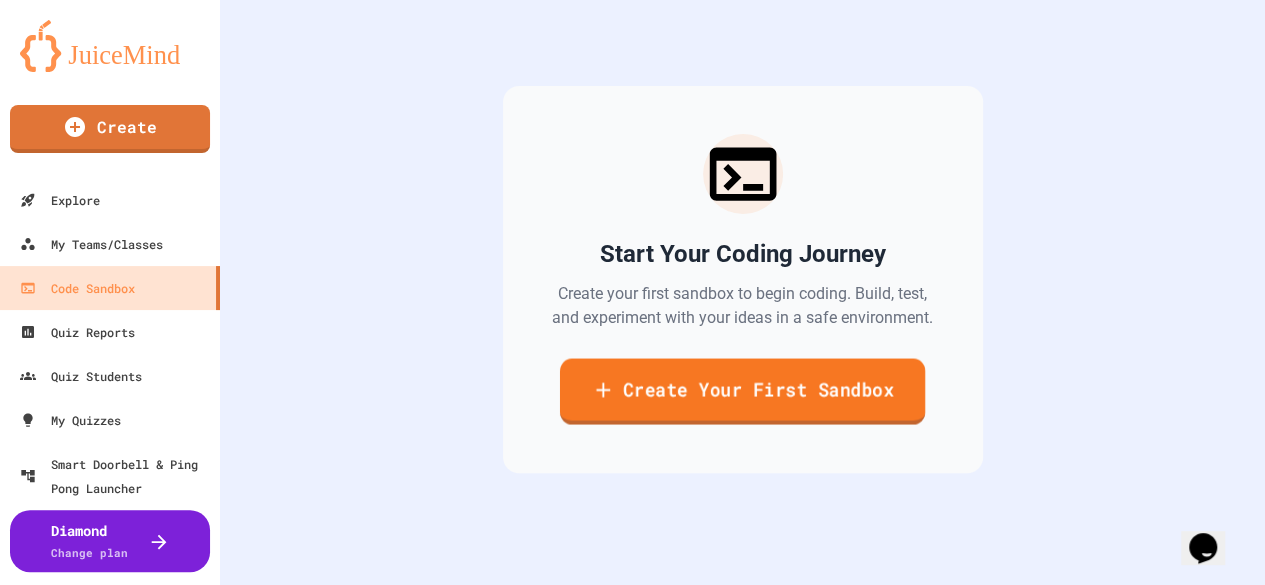 click on "Create Your First Sandbox" at bounding box center [742, 391] 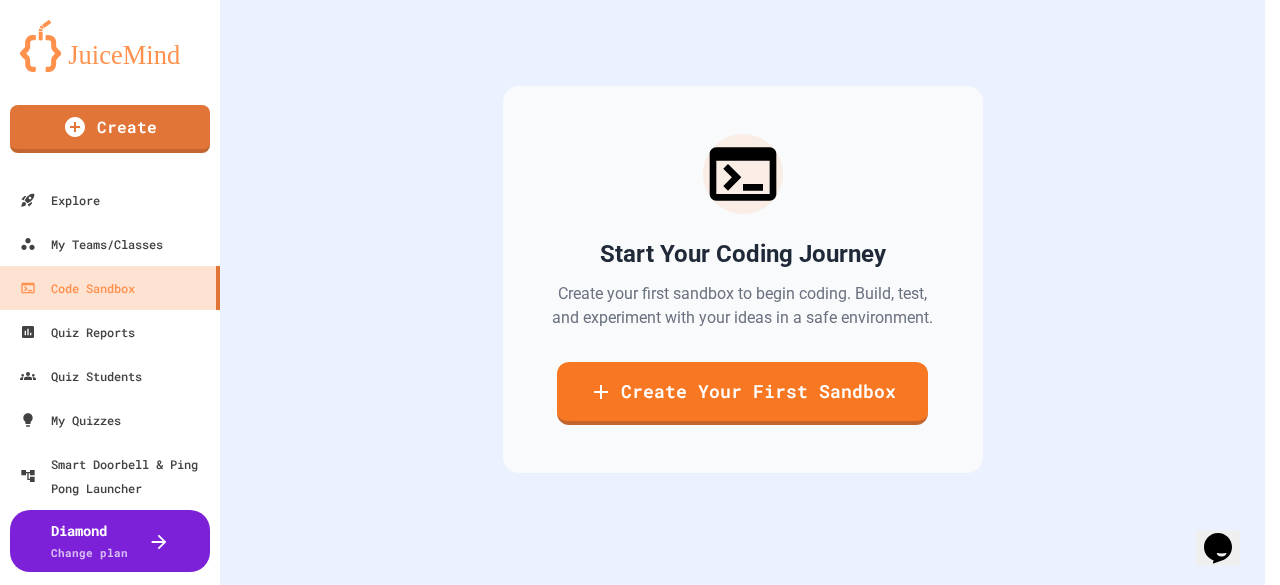 click on "We are updating our servers at 7PM EST [DATE]. [PERSON_NAME] should continue to work as expected, but if you experience any issues, please chat with us.  Create Explore My Teams/Classes Code Sandbox Quiz Reports Quiz Students My Quizzes Smart Doorbell & Ping Pong Launcher Diamond Change plan Code Sandbox Start Your Coding Journey Create your first sandbox to begin coding. Build, test, and experiment with your ideas in a safe environment.  Create Your First Sandbox
Create a new Sandbox Sandbox Language ​ Sandbox Language Create Sandbox" at bounding box center (640, 292) 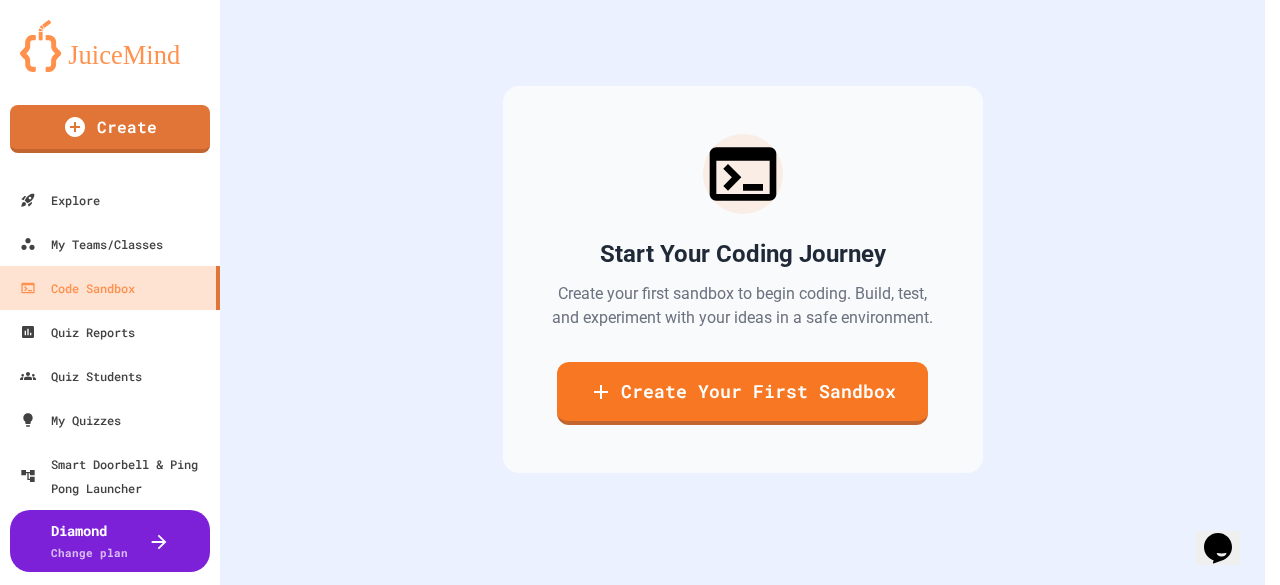 click on "Python" at bounding box center [642, 1218] 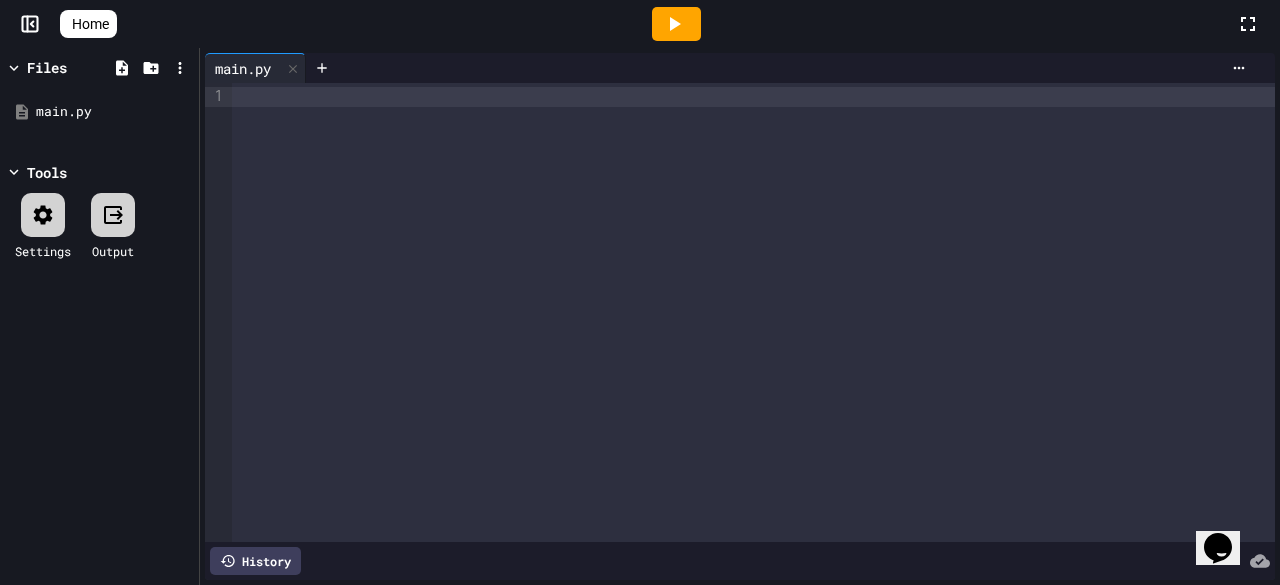 click at bounding box center (753, 312) 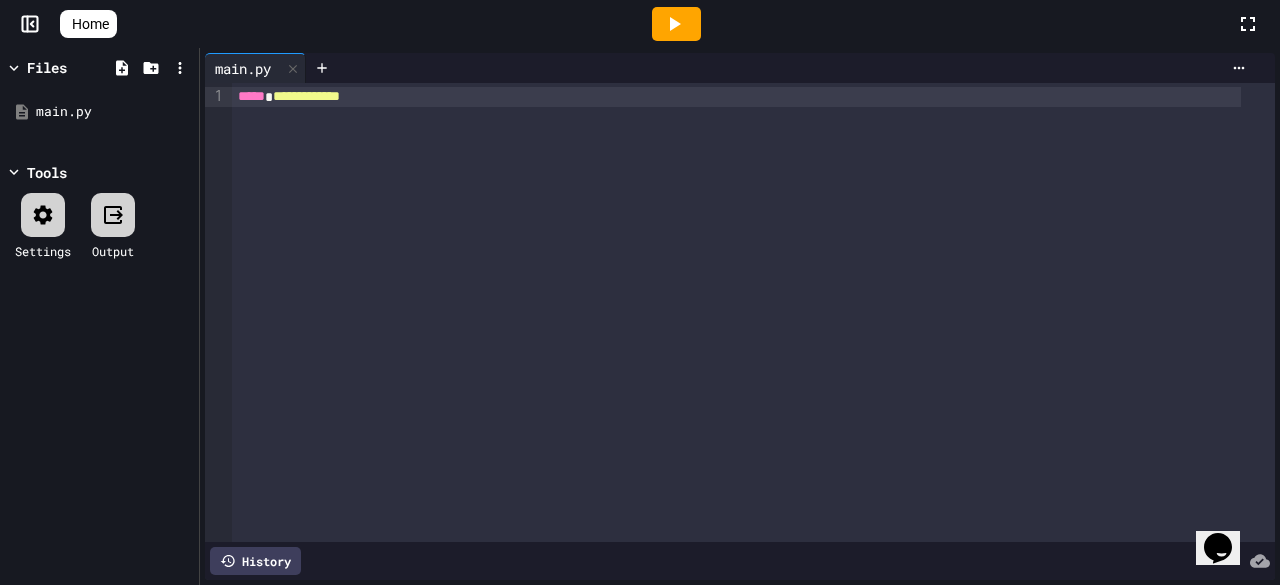 click at bounding box center [676, 24] 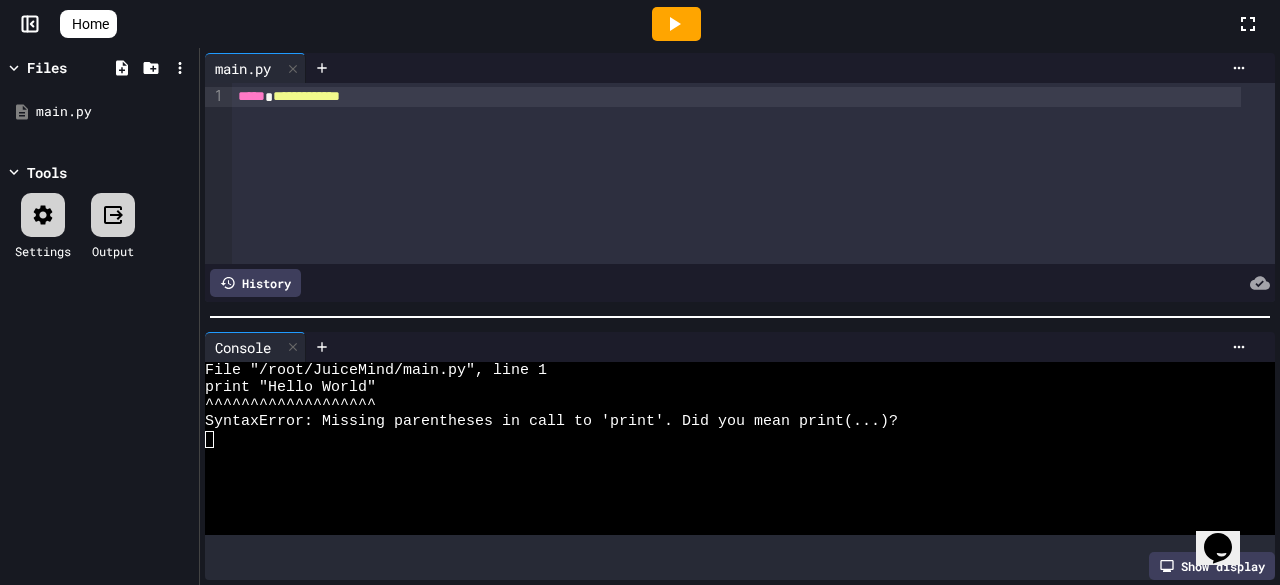 click on "**********" at bounding box center (306, 96) 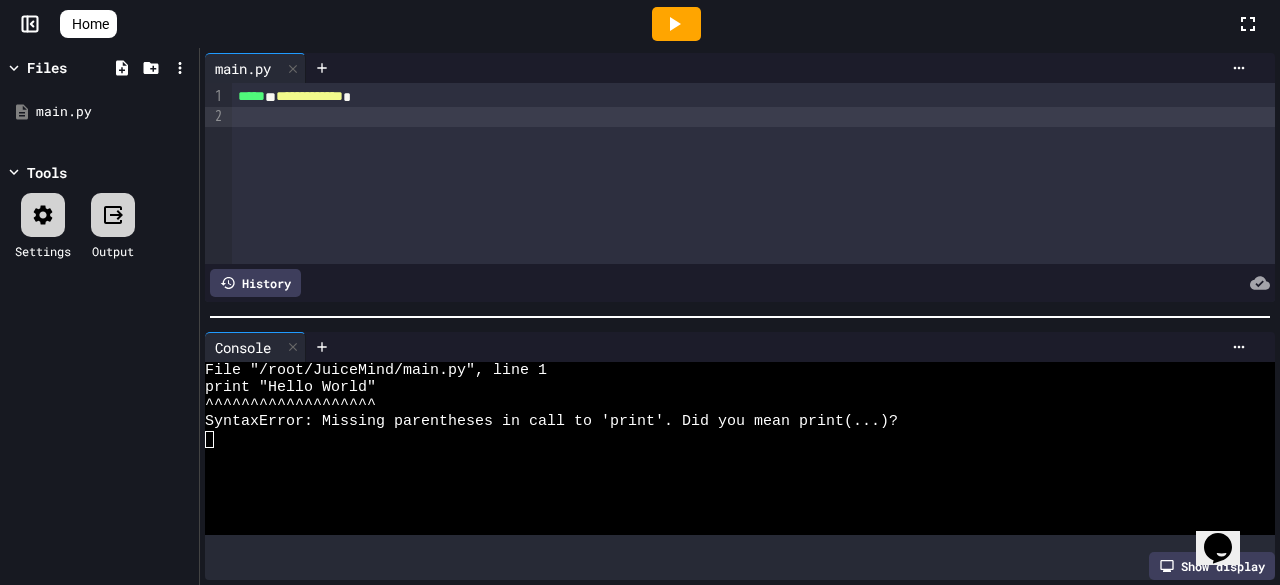 click 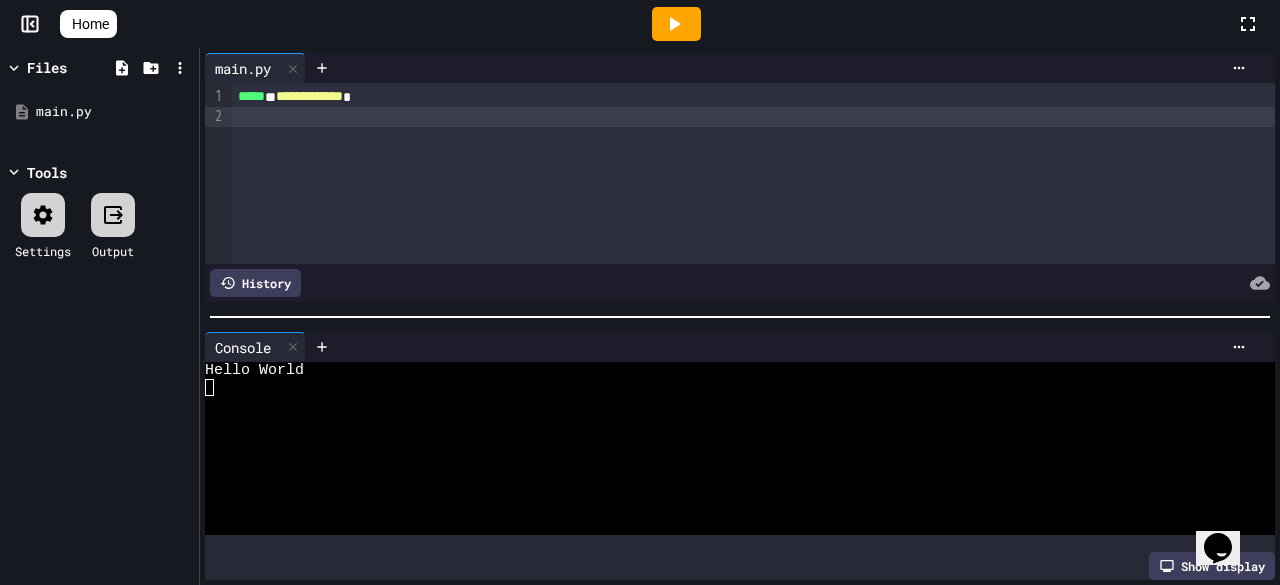 click on "**********" at bounding box center (753, 173) 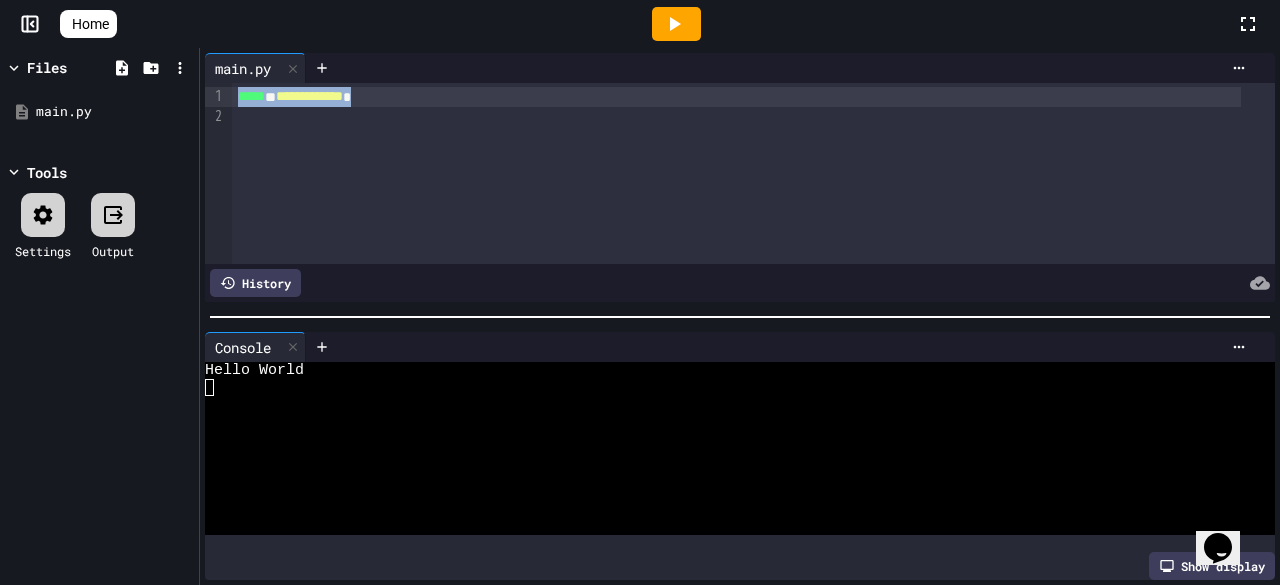 drag, startPoint x: 421, startPoint y: 99, endPoint x: 235, endPoint y: 97, distance: 186.01076 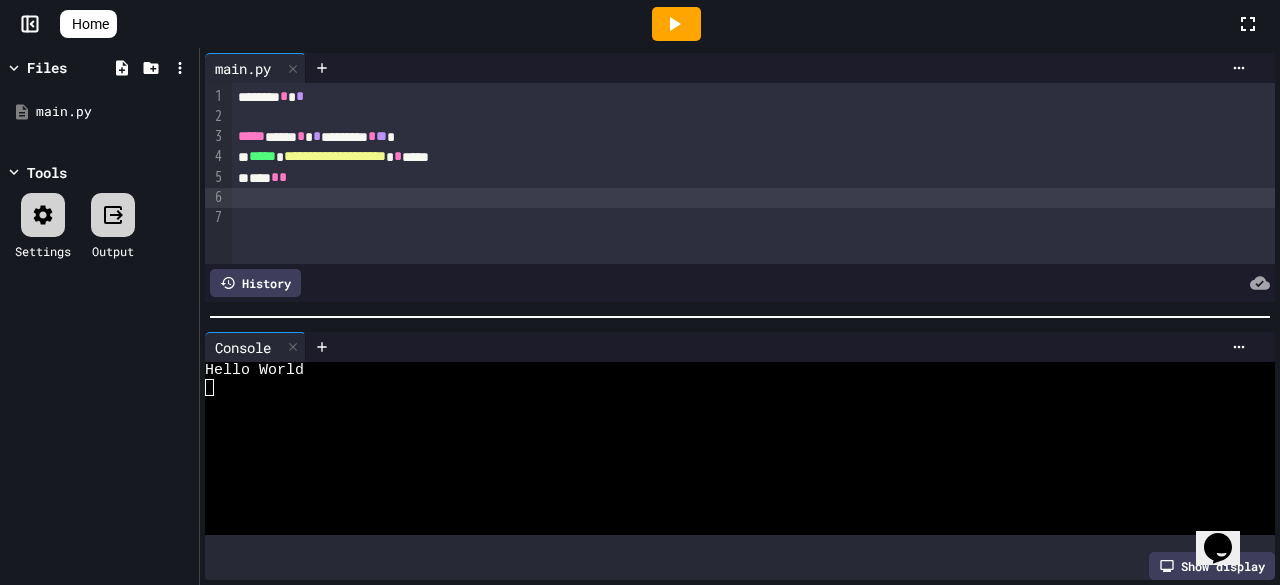 click 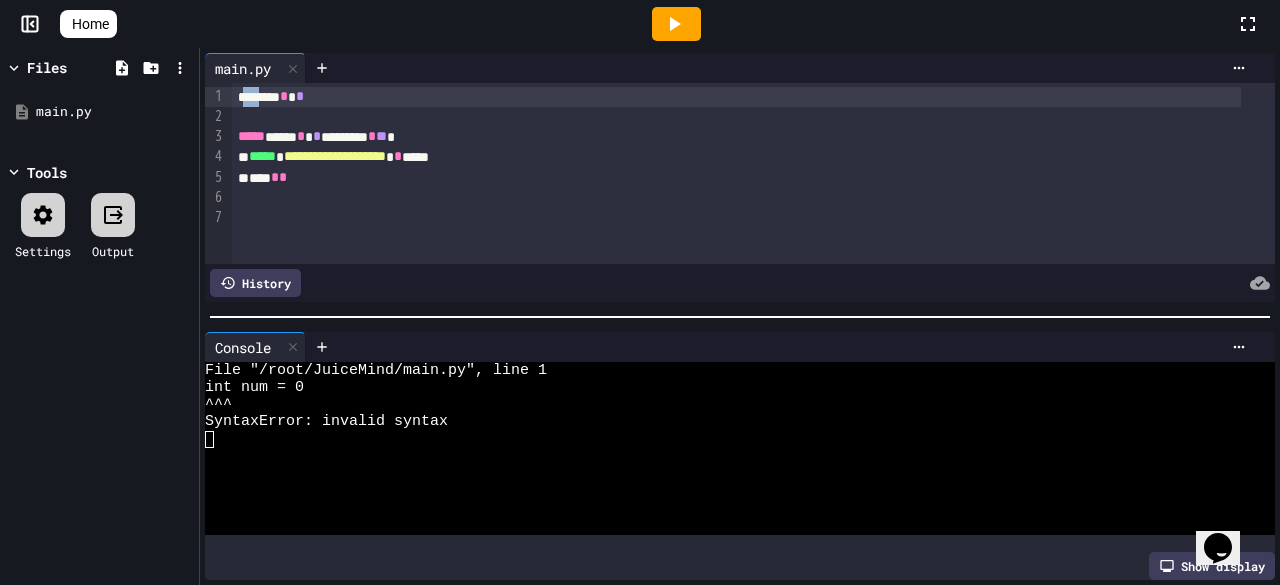drag, startPoint x: 270, startPoint y: 97, endPoint x: 245, endPoint y: 98, distance: 25.019993 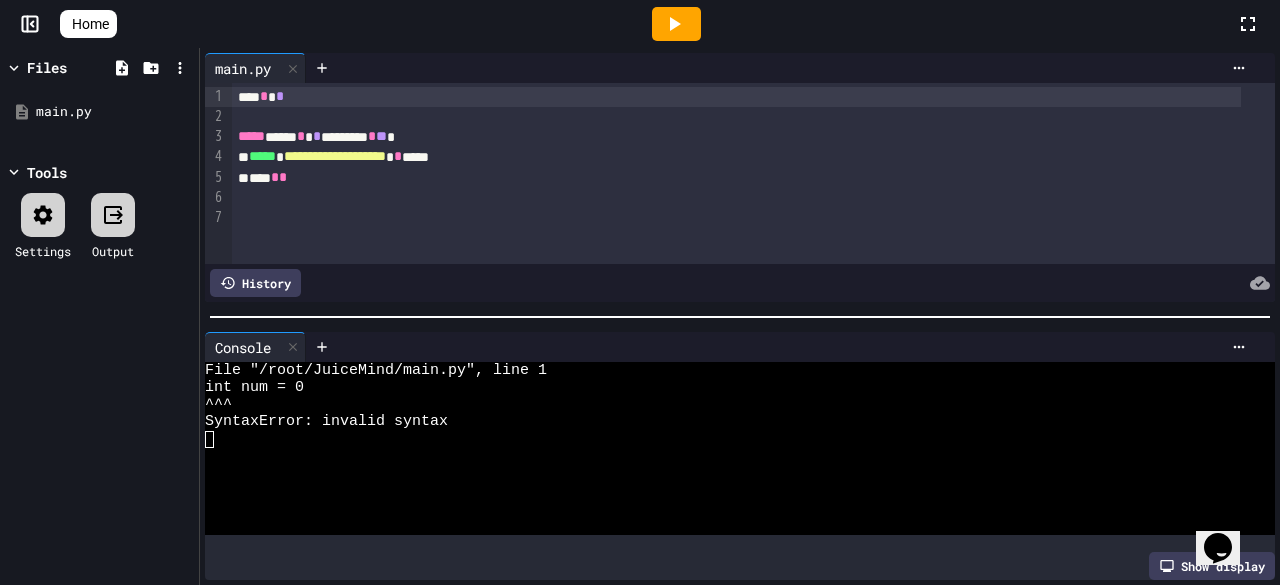 click 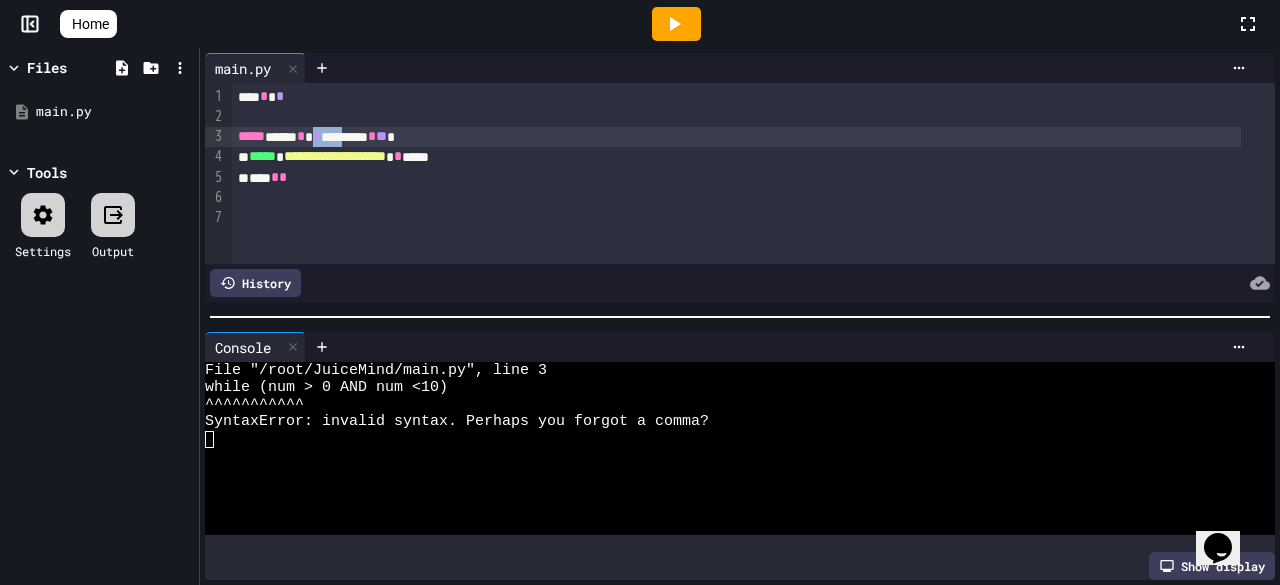 drag, startPoint x: 378, startPoint y: 134, endPoint x: 347, endPoint y: 135, distance: 31.016125 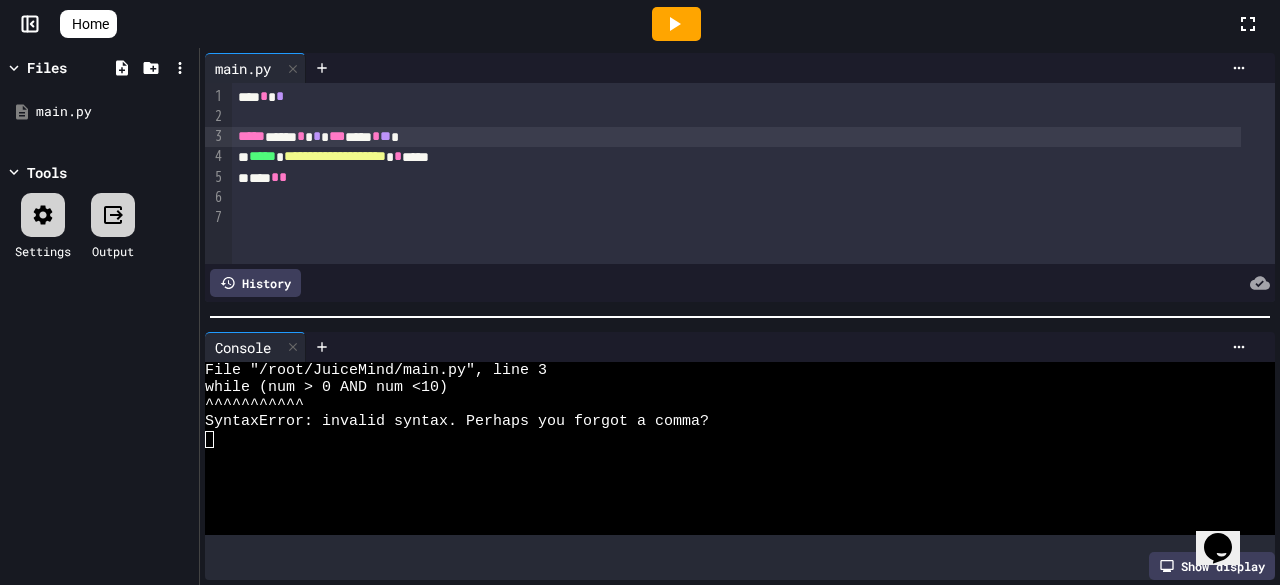 click 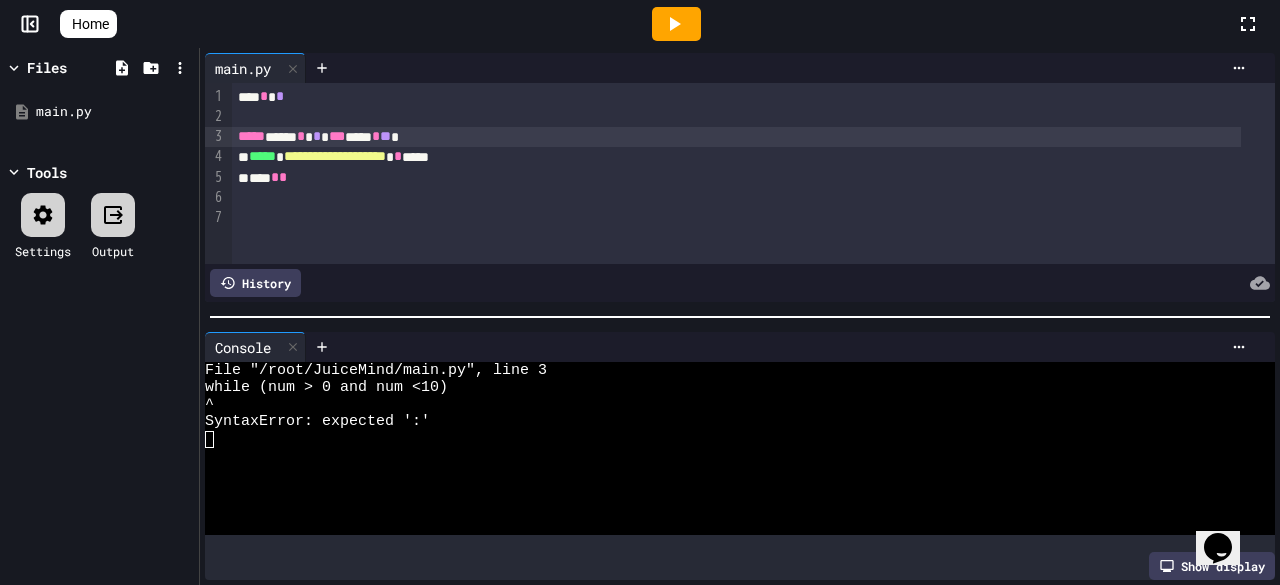 click on "**********" at bounding box center (737, 157) 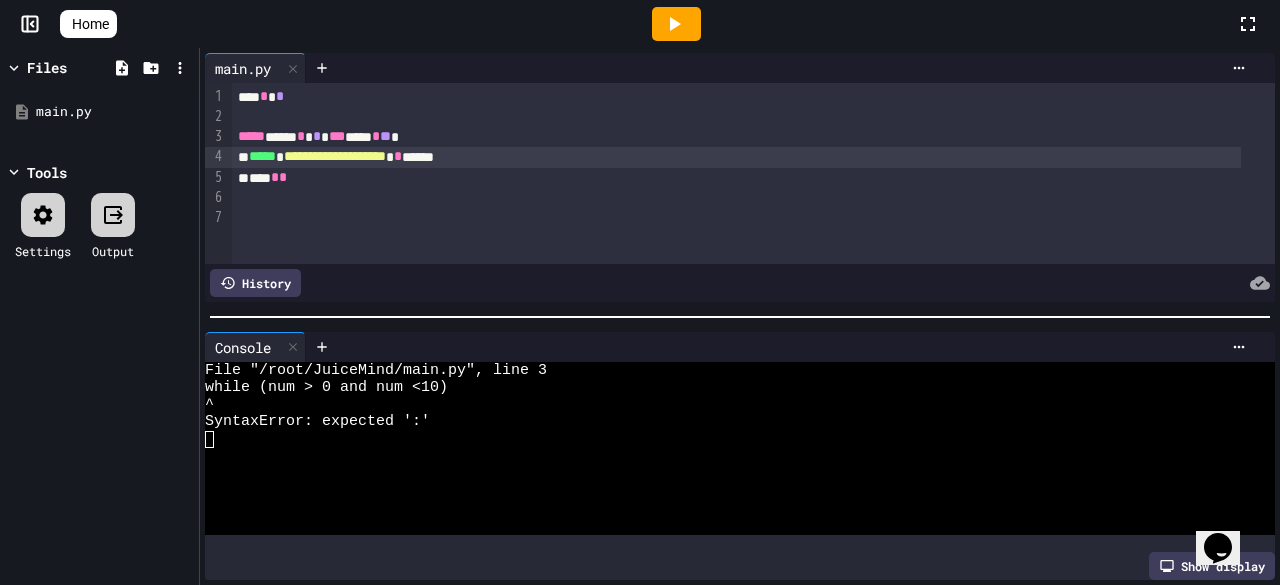 click on "**********" at bounding box center [737, 157] 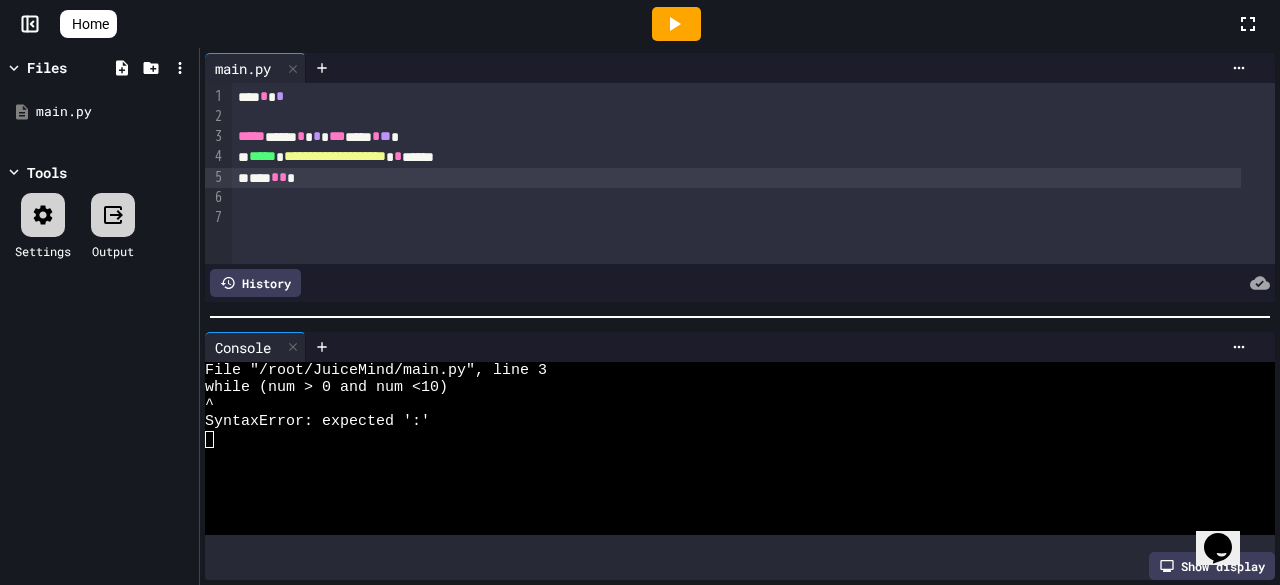 click on "*** *   *" at bounding box center [737, 97] 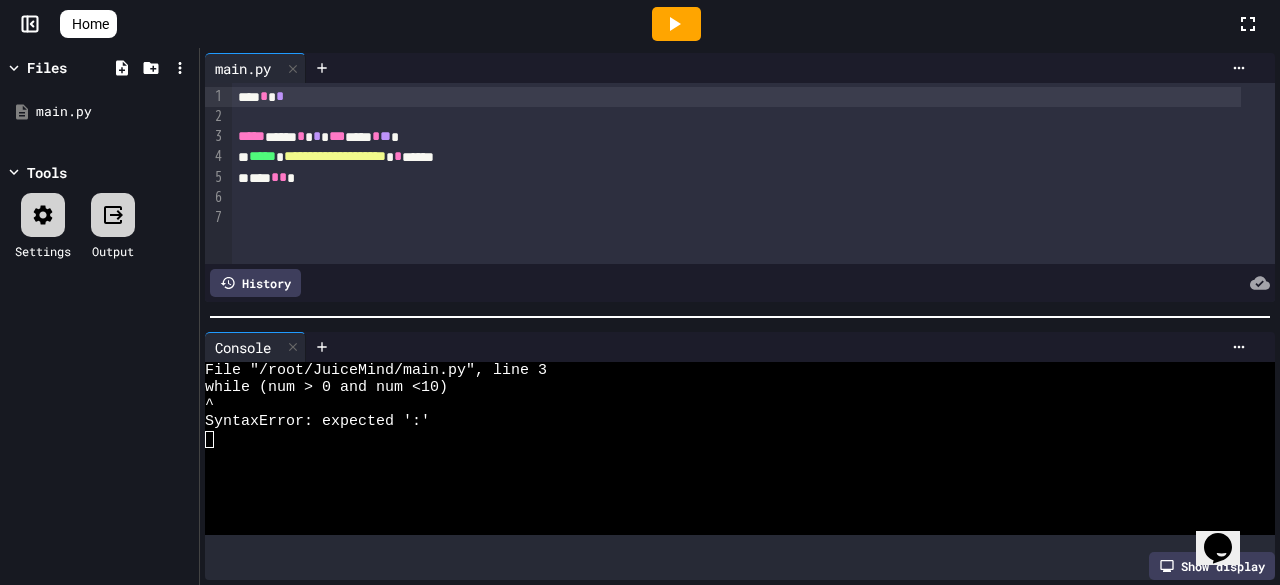click at bounding box center (676, 24) 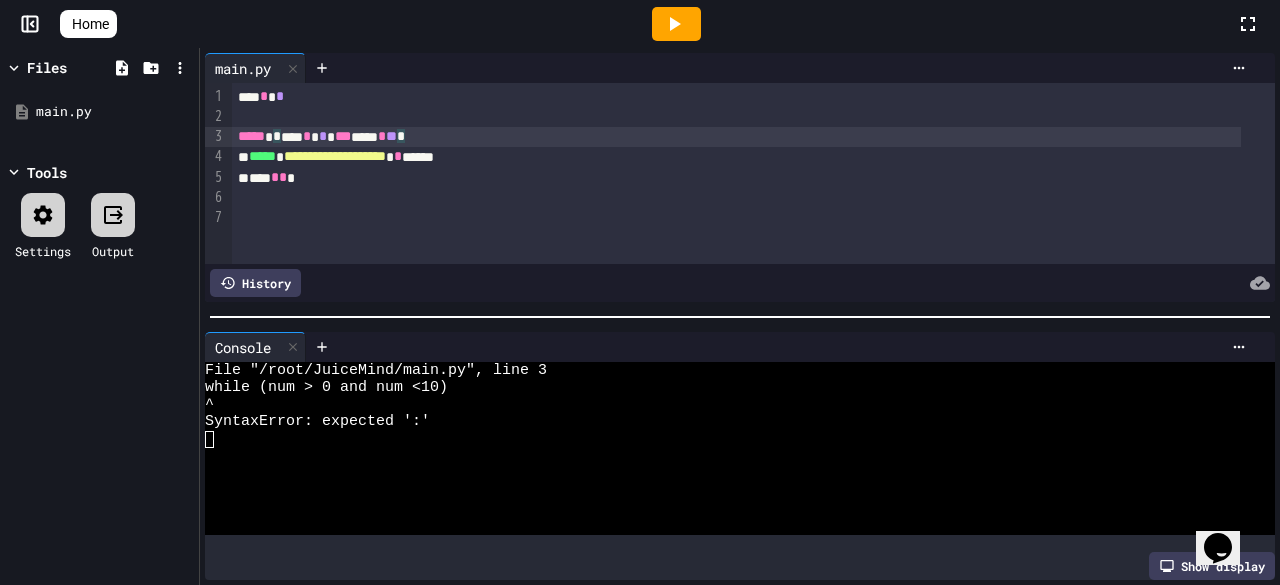 click on "*****   * *** *   *   *** *** * ** *" at bounding box center [737, 137] 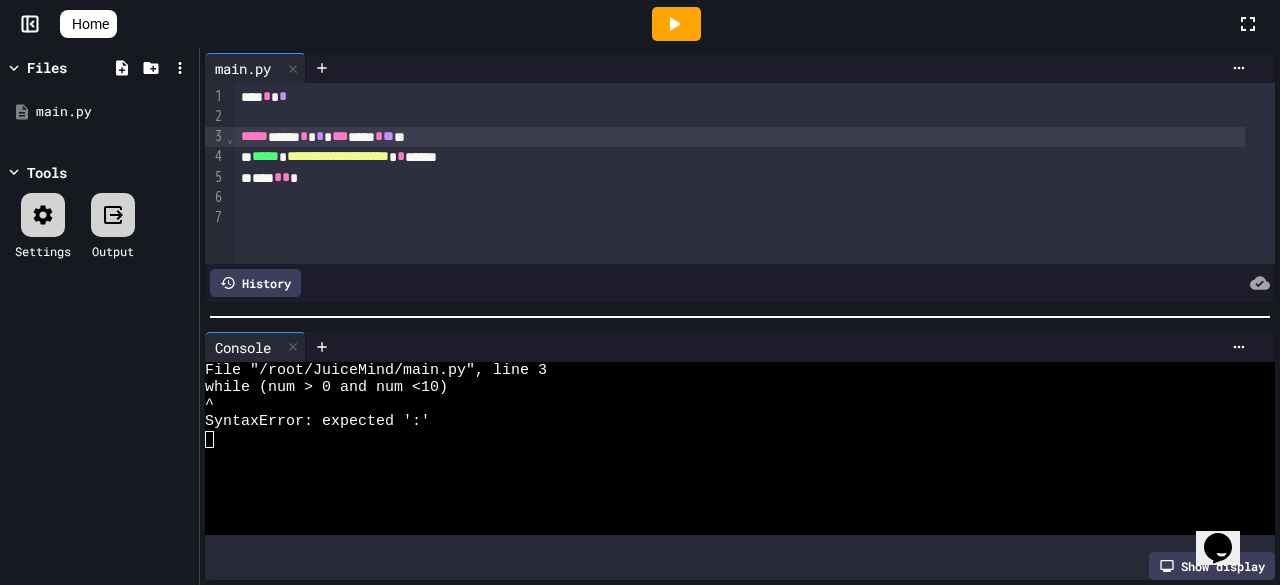 click 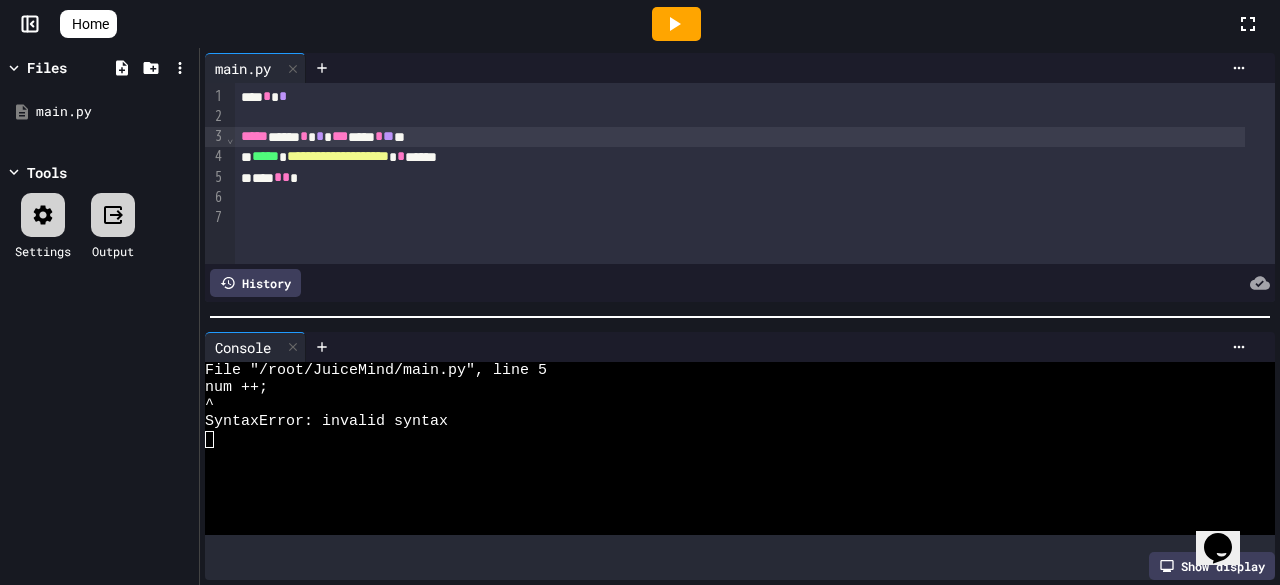click on "*** * * *" at bounding box center (740, 178) 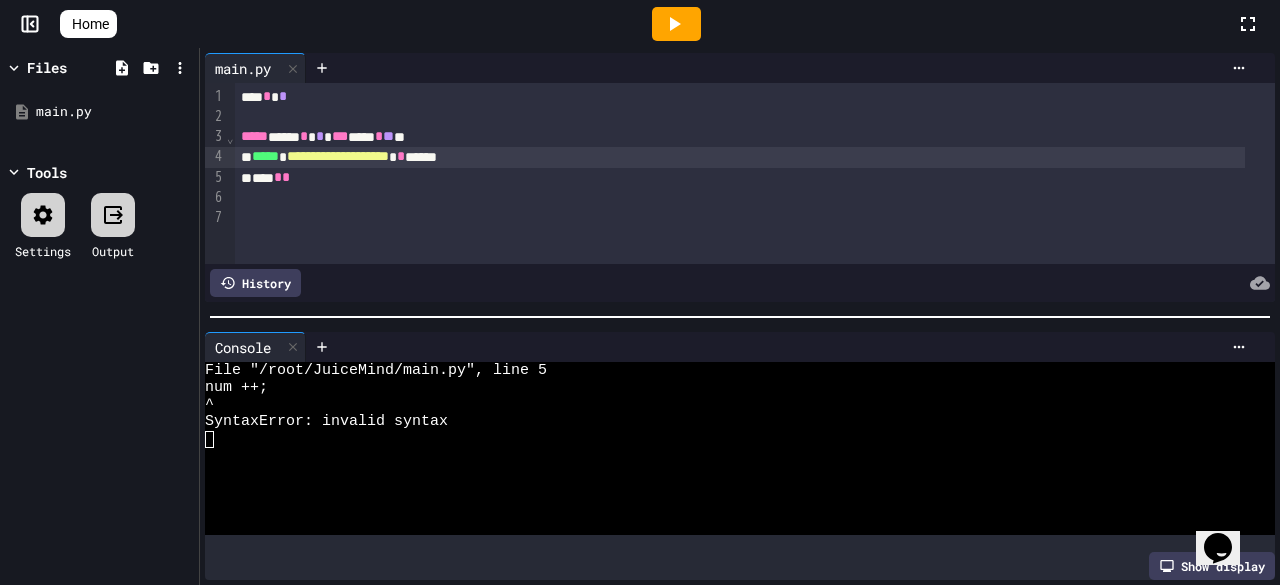 click on "**********" at bounding box center [740, 157] 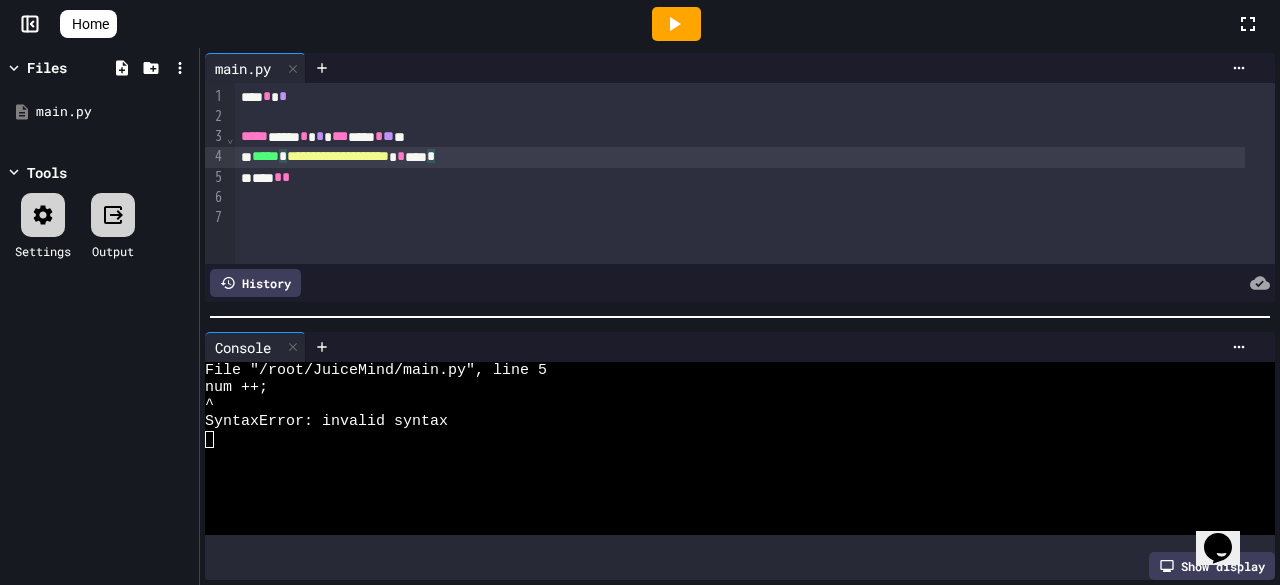 click 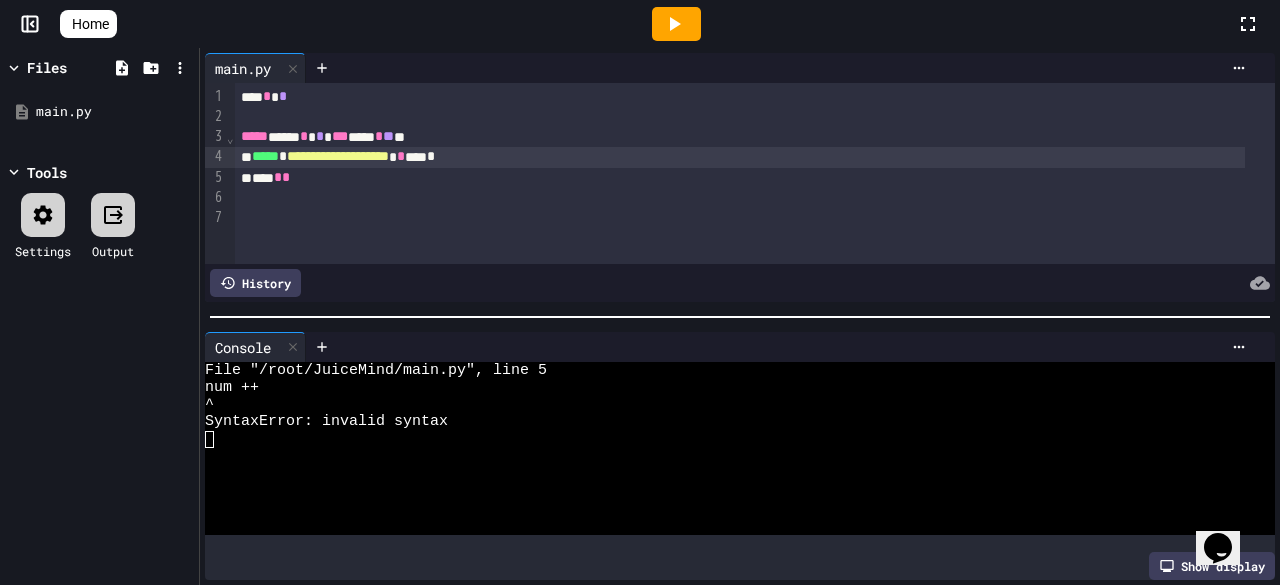 click on "*** * *" at bounding box center (740, 178) 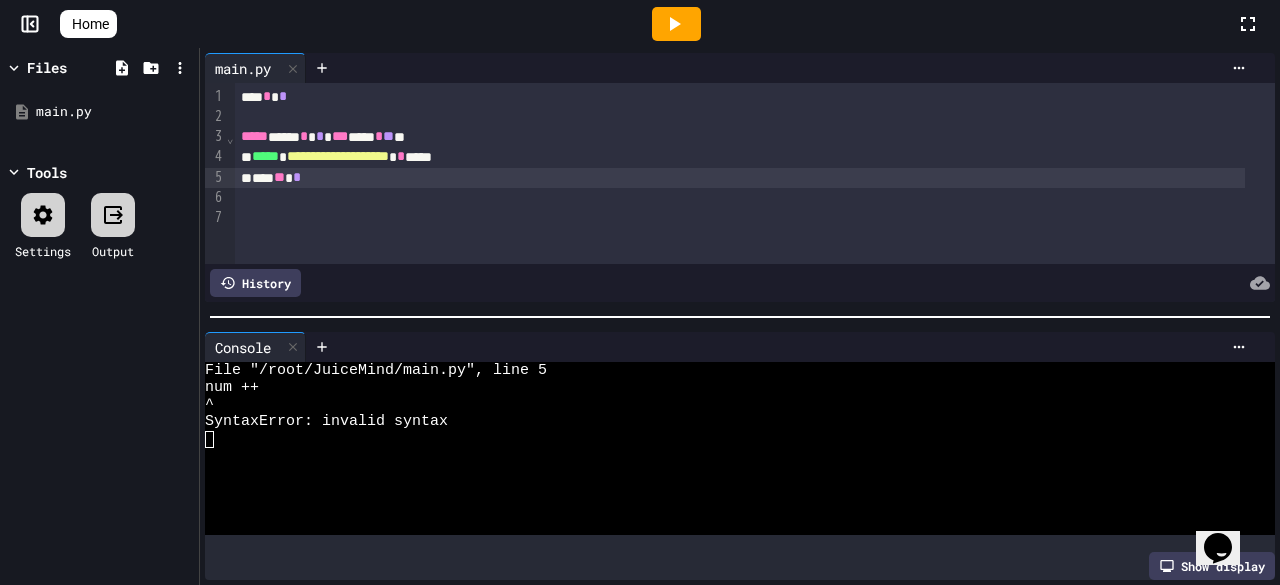 click 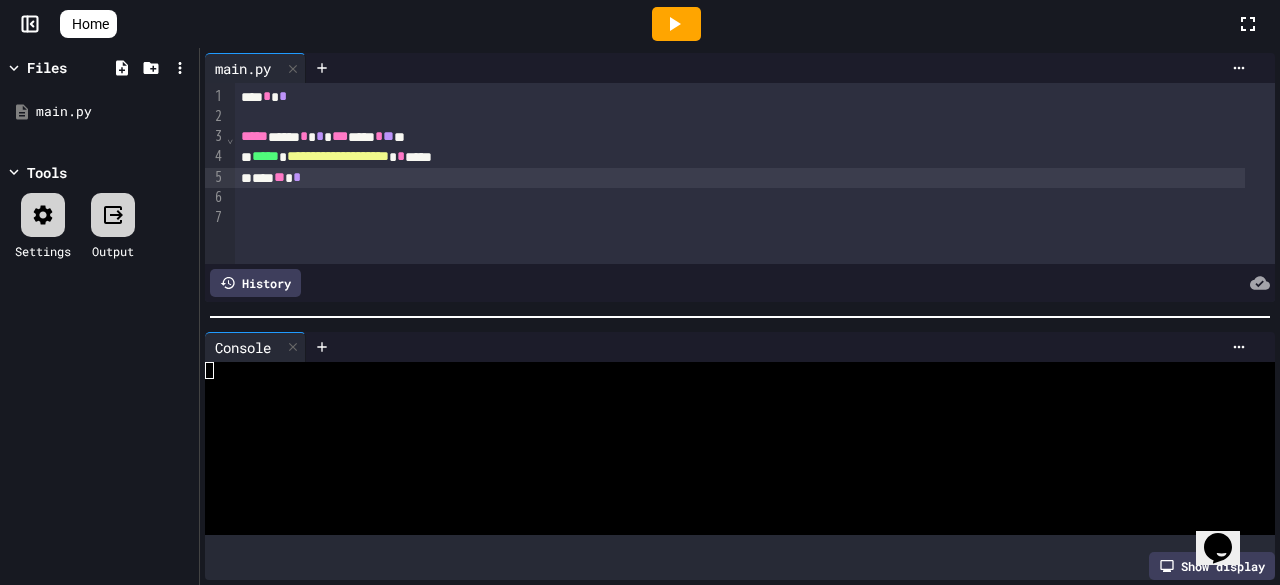 click 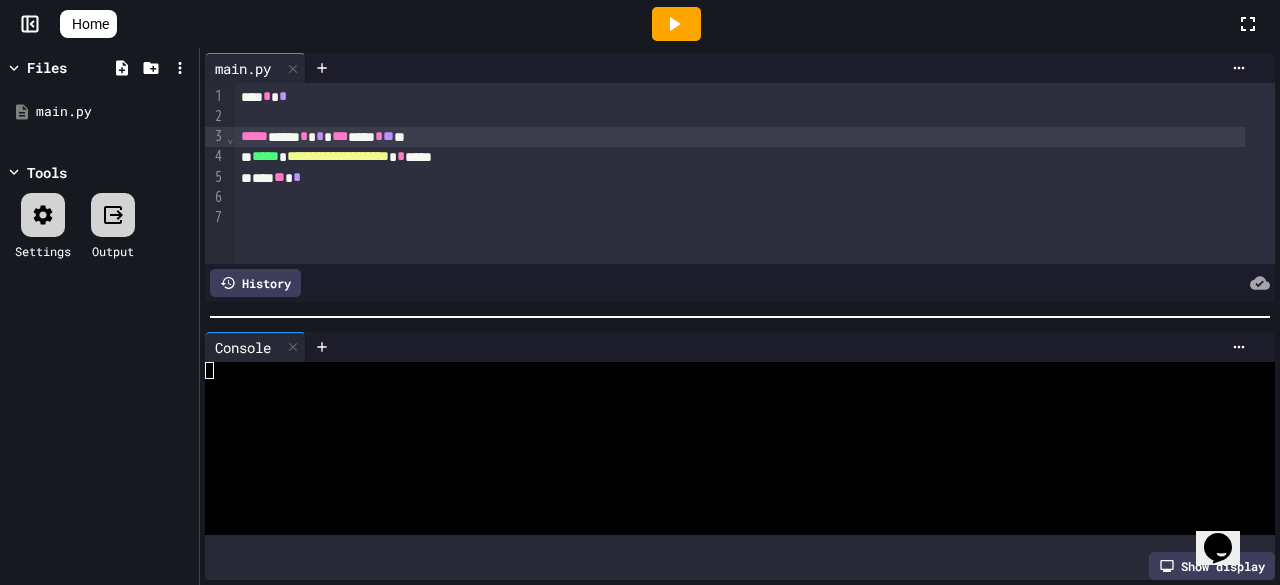 click on "***** **** *   *   *** *** * ** **" at bounding box center (740, 137) 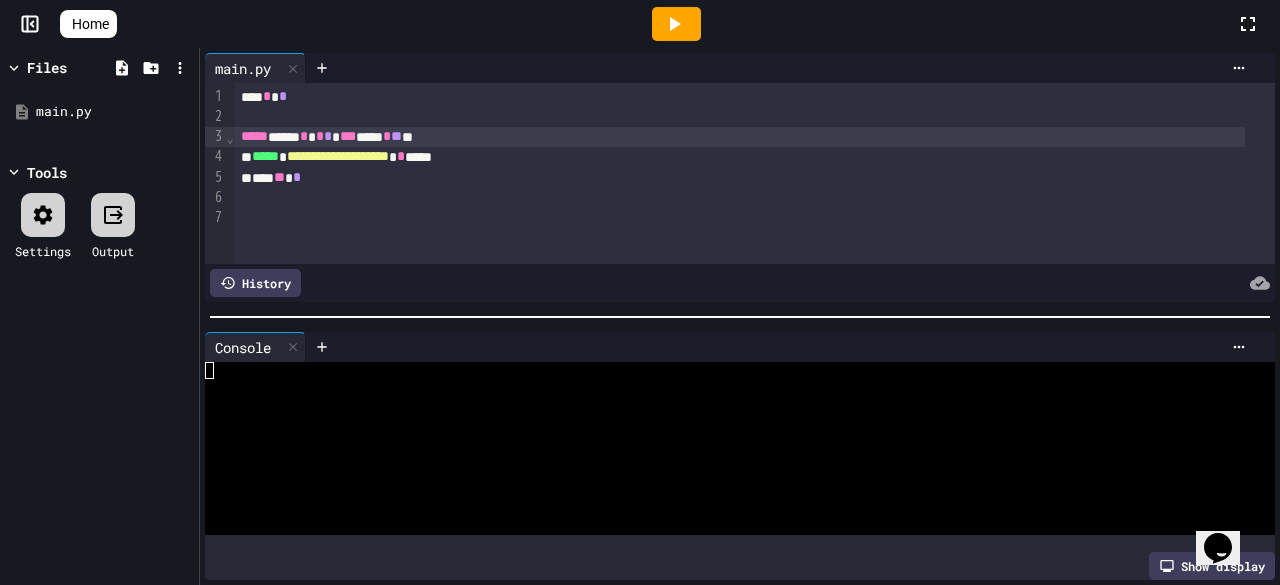 click 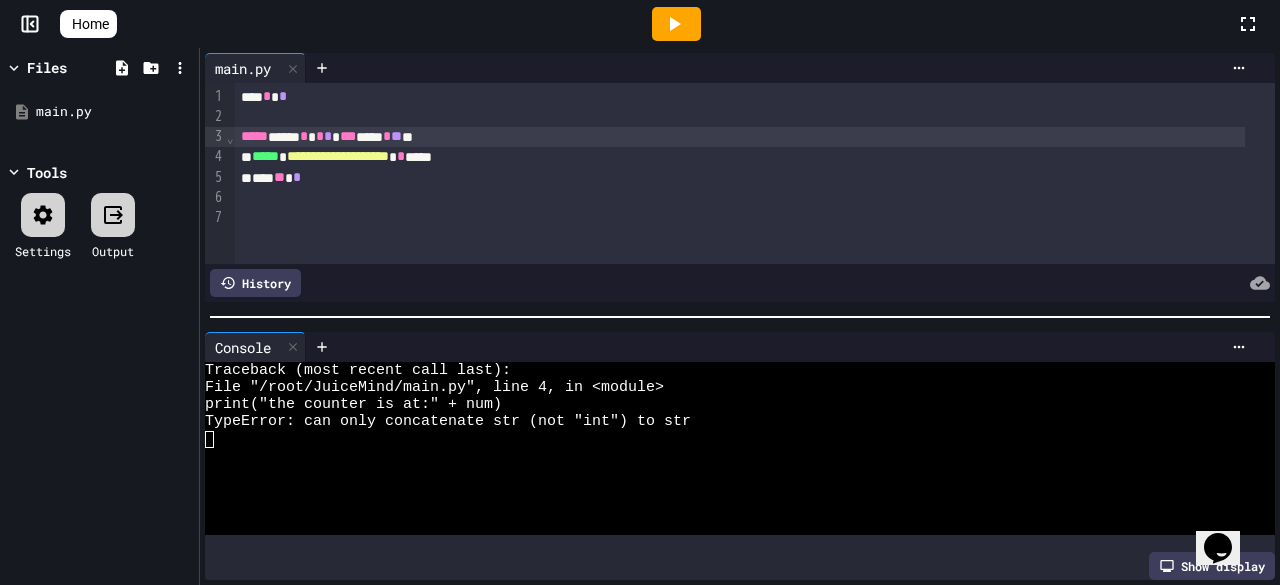 click on "**********" at bounding box center (740, 157) 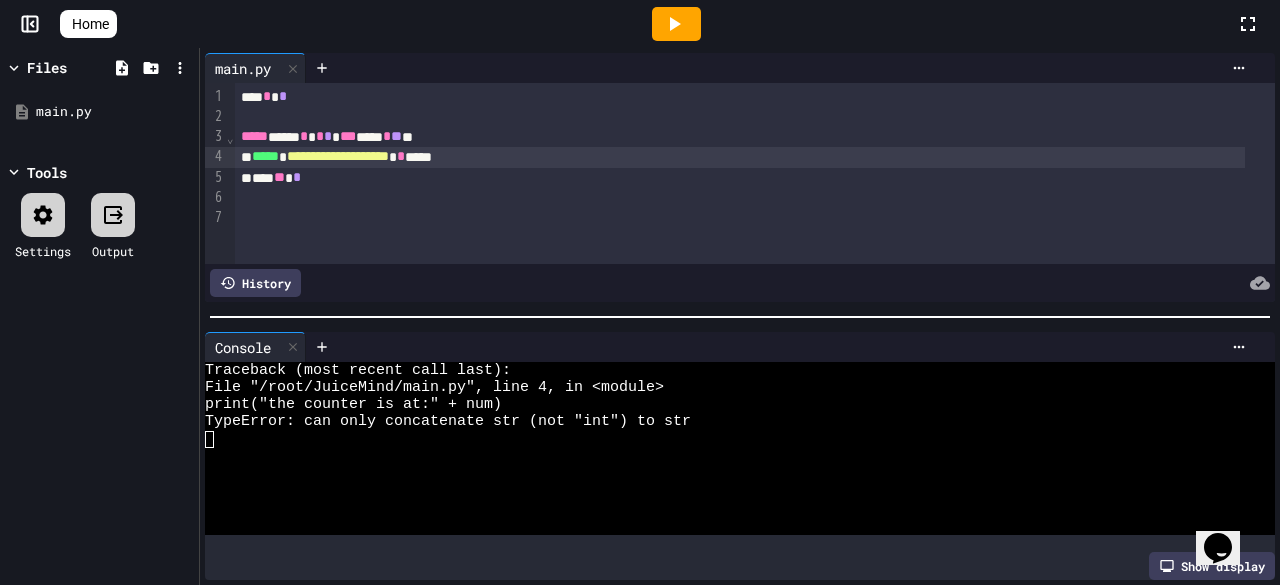 click on "**********" at bounding box center (740, 157) 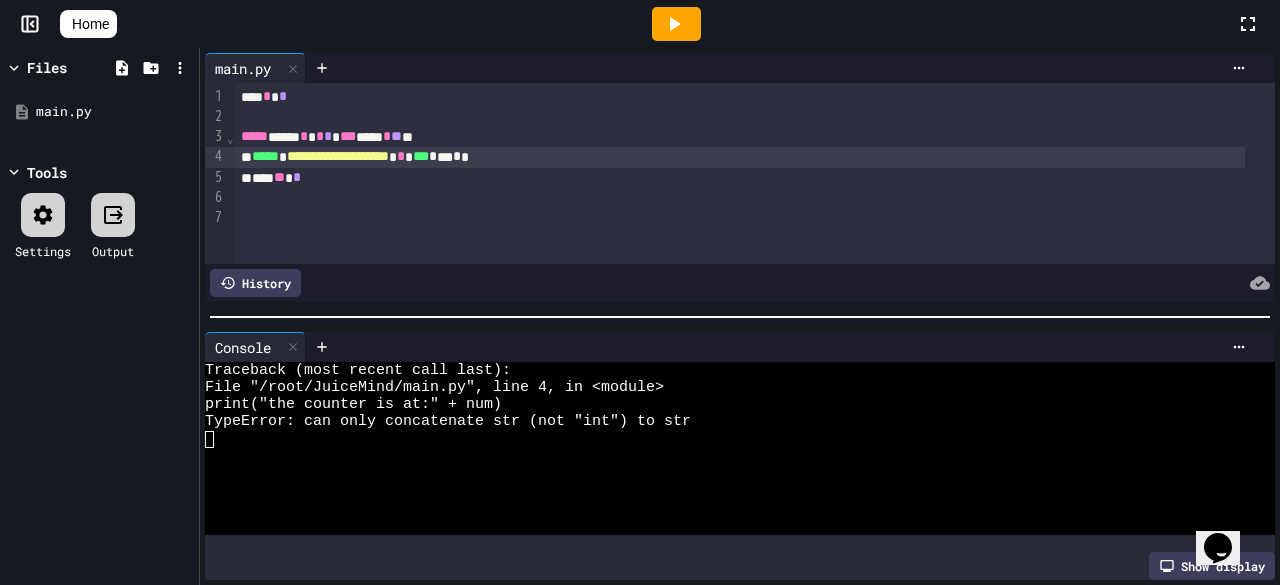 click 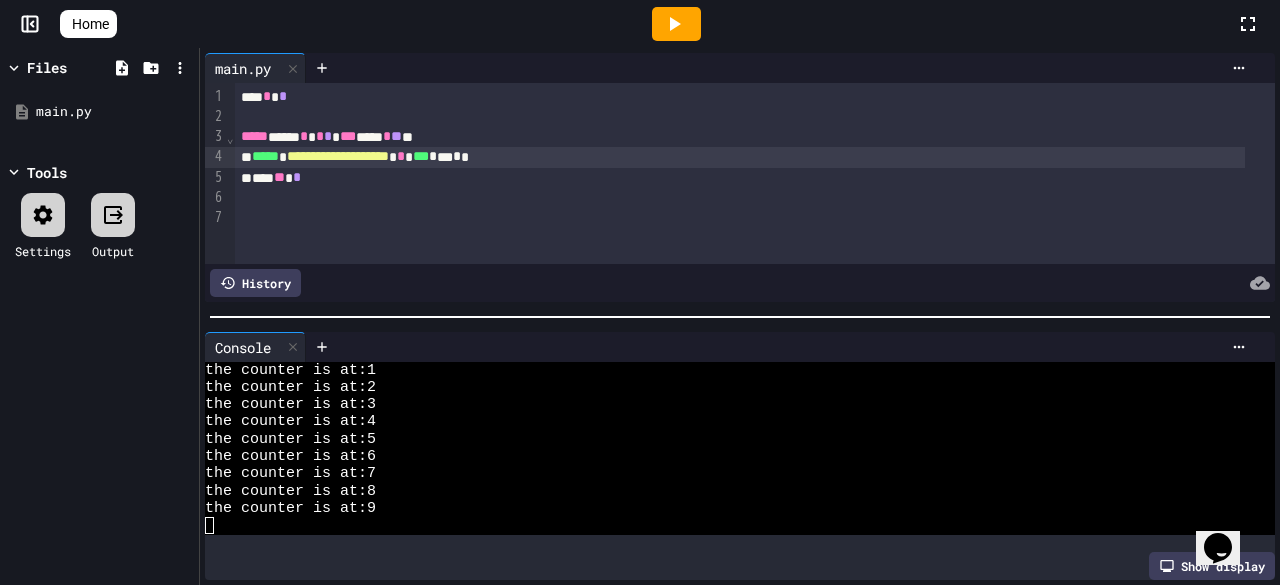 scroll, scrollTop: 18, scrollLeft: 0, axis: vertical 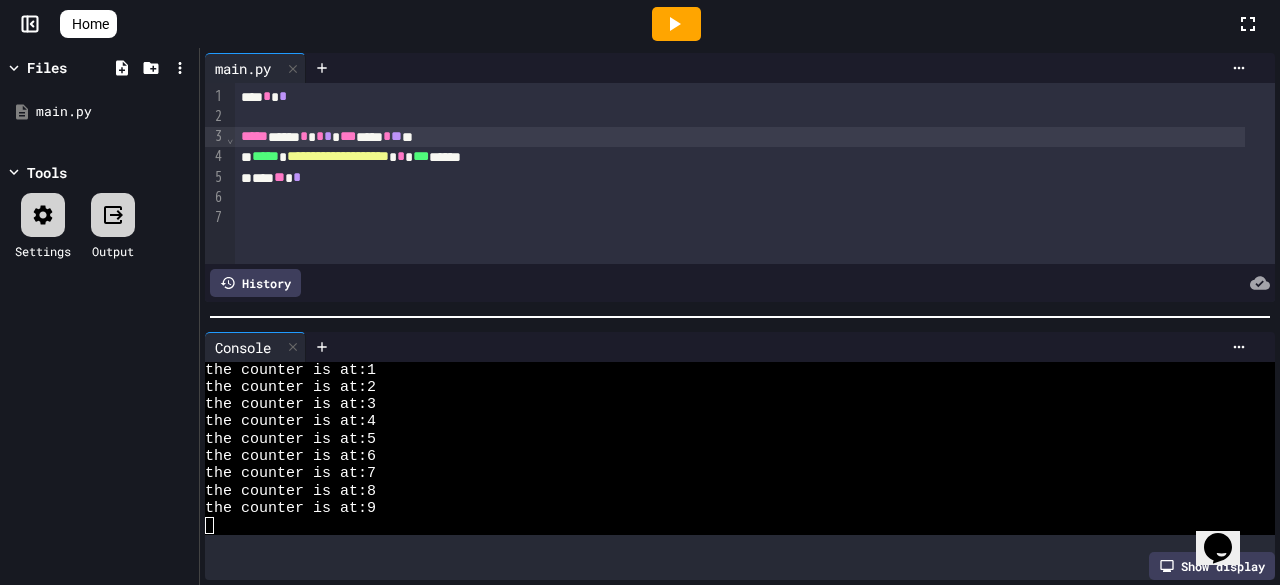 click on "*" at bounding box center [387, 136] 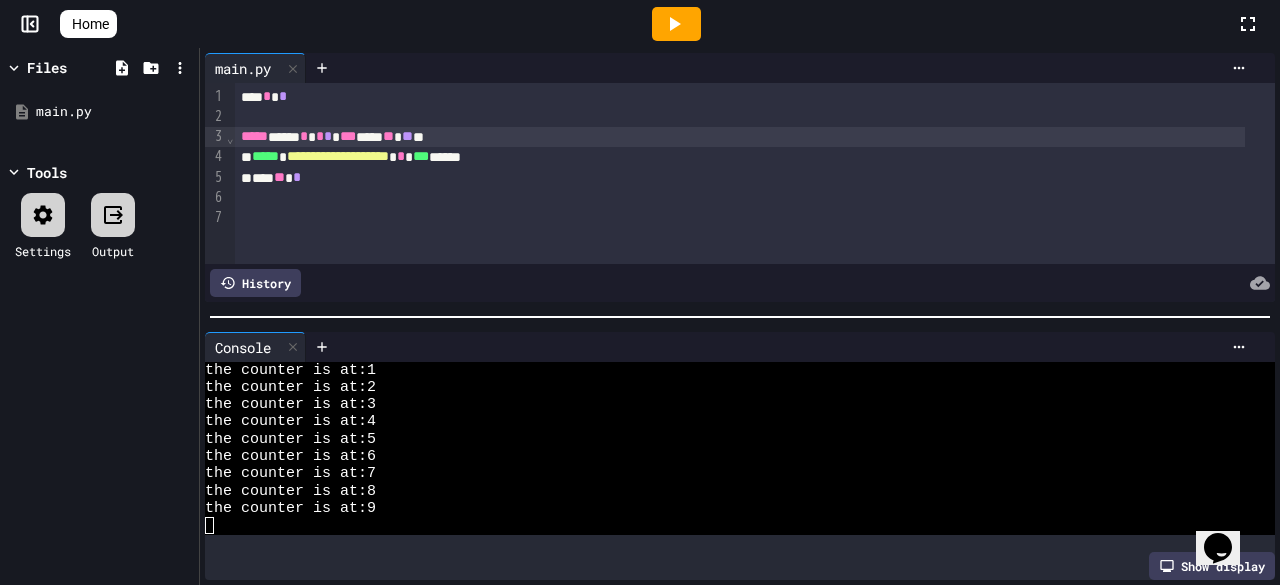 click at bounding box center [676, 24] 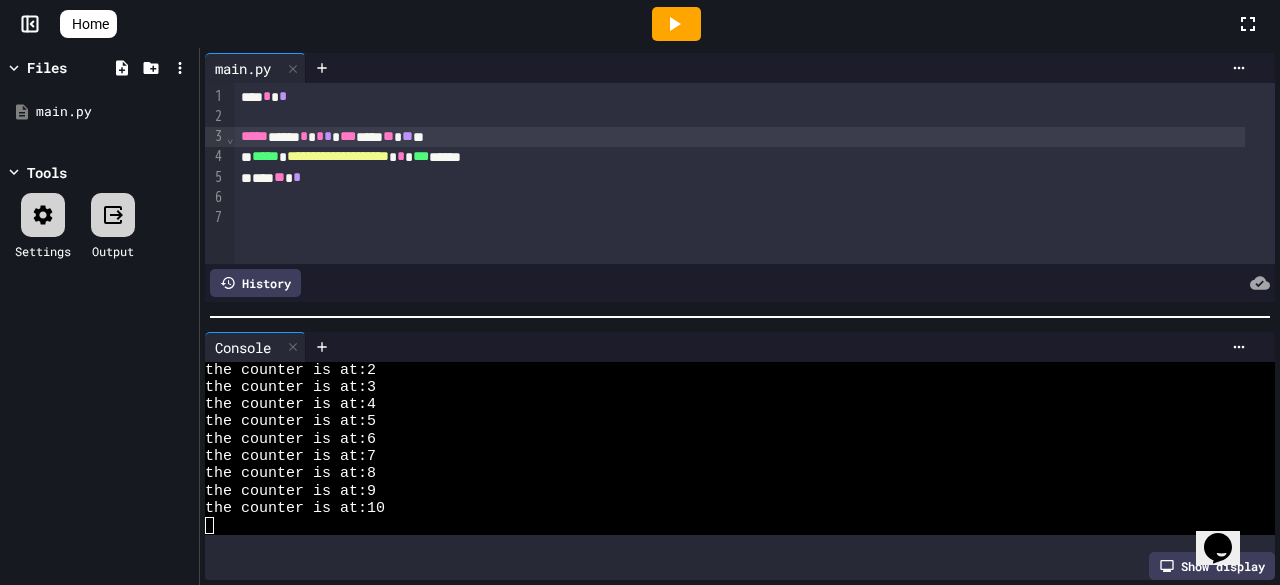 scroll, scrollTop: 0, scrollLeft: 0, axis: both 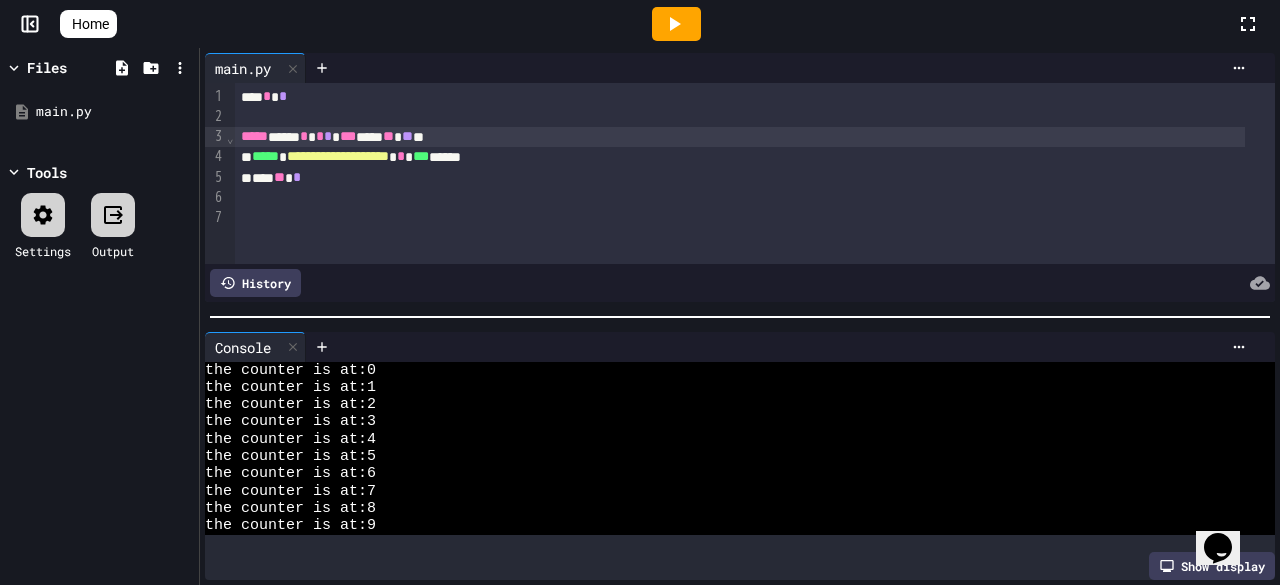 click on "*" at bounding box center (328, 136) 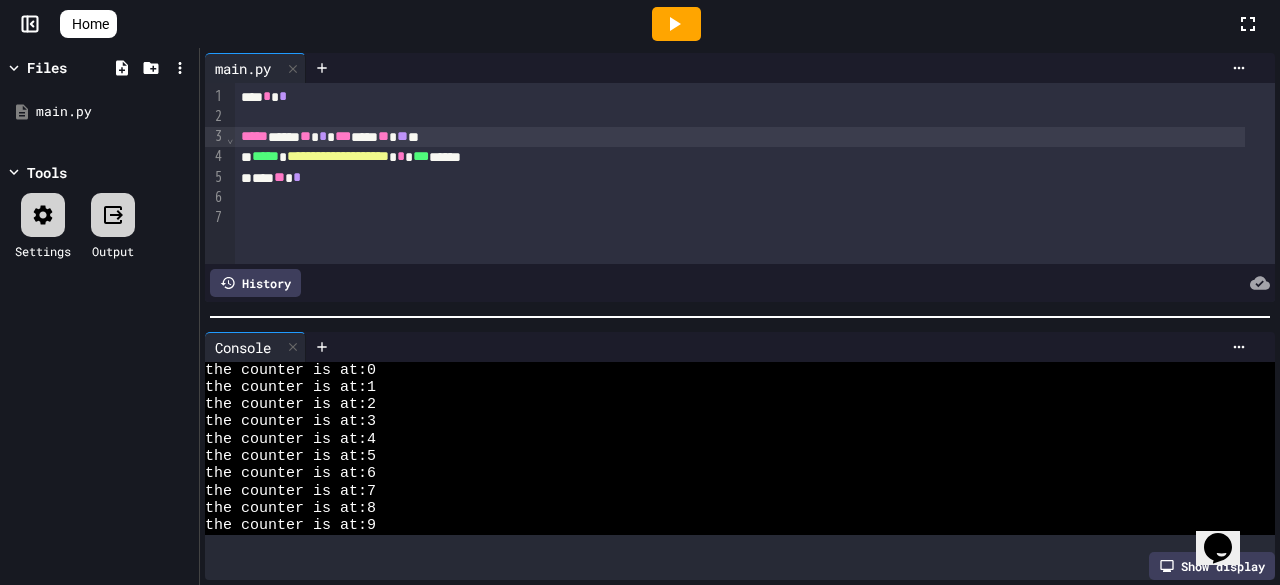click at bounding box center [676, 24] 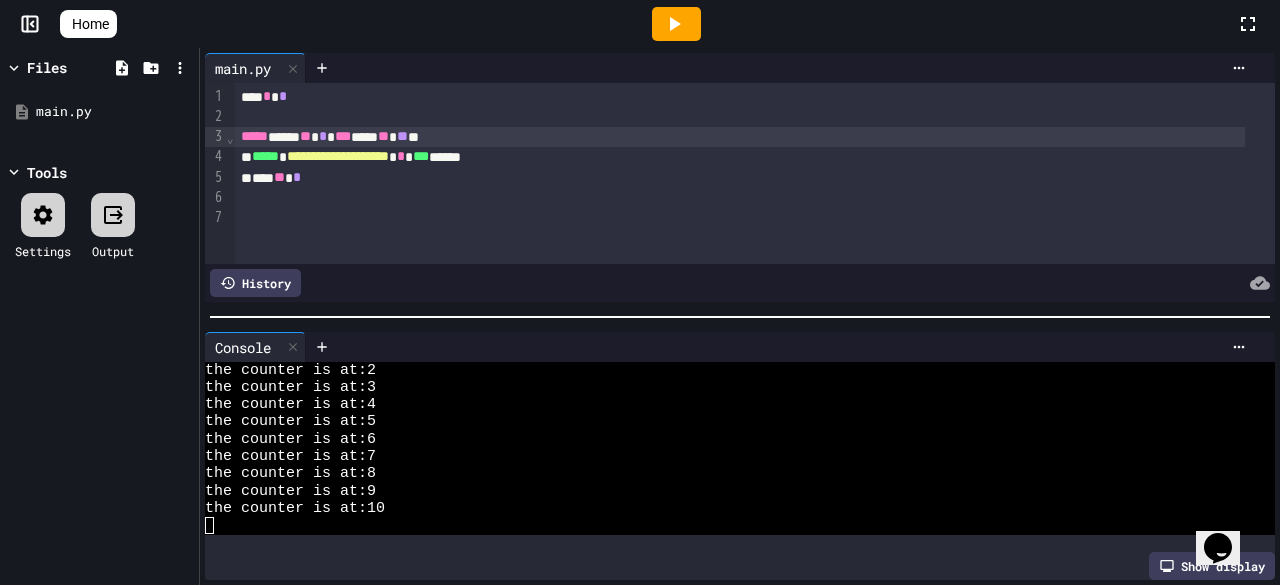 scroll, scrollTop: 0, scrollLeft: 0, axis: both 